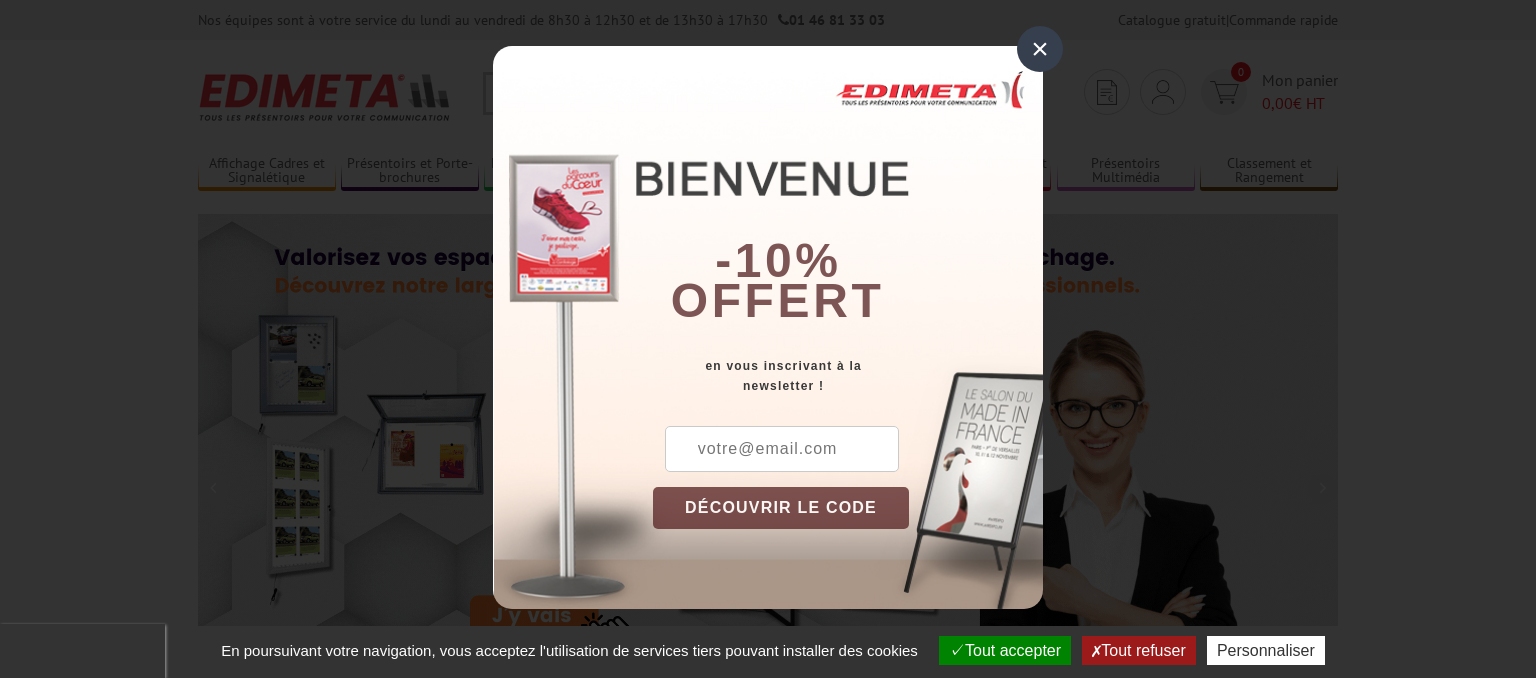 scroll, scrollTop: 0, scrollLeft: 0, axis: both 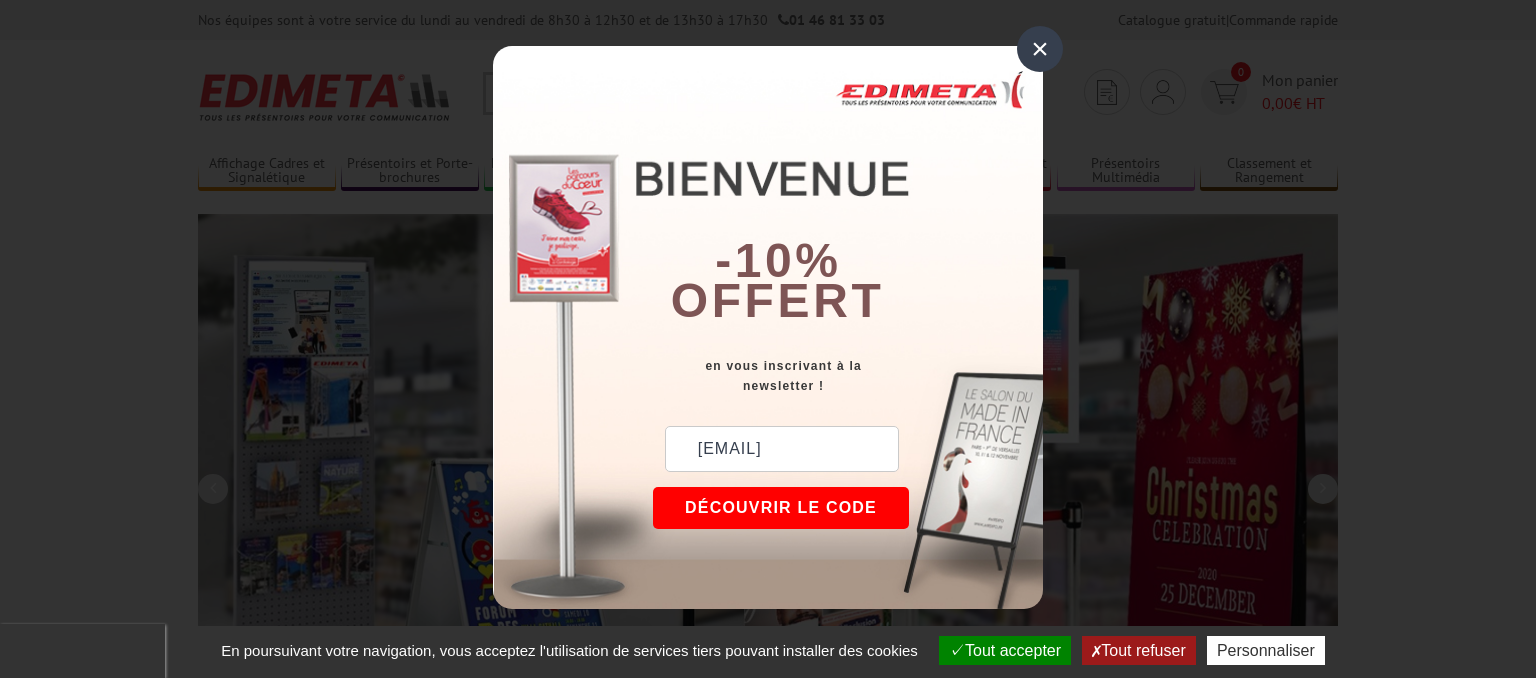 type on "cruscher@tourisme-picsaintloup.com" 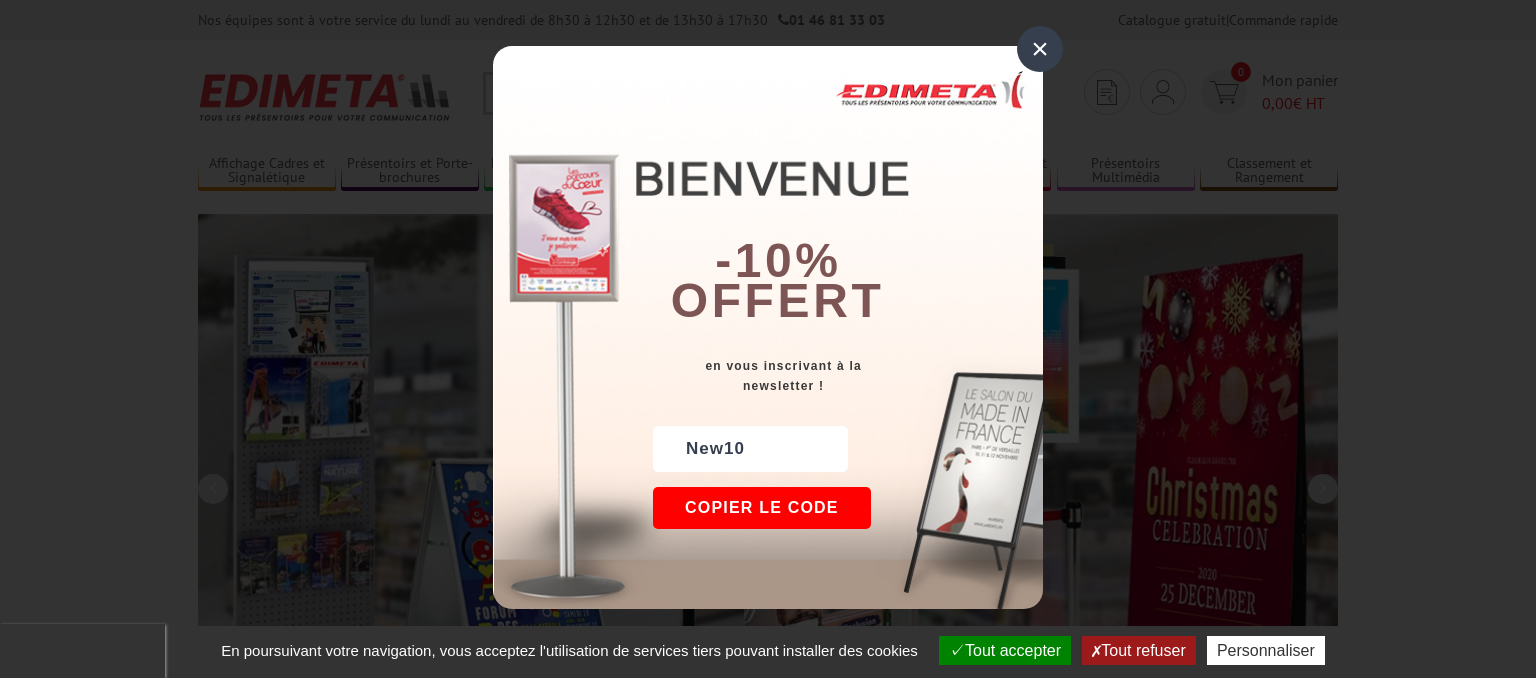 click on "Copier le code" at bounding box center (762, 508) 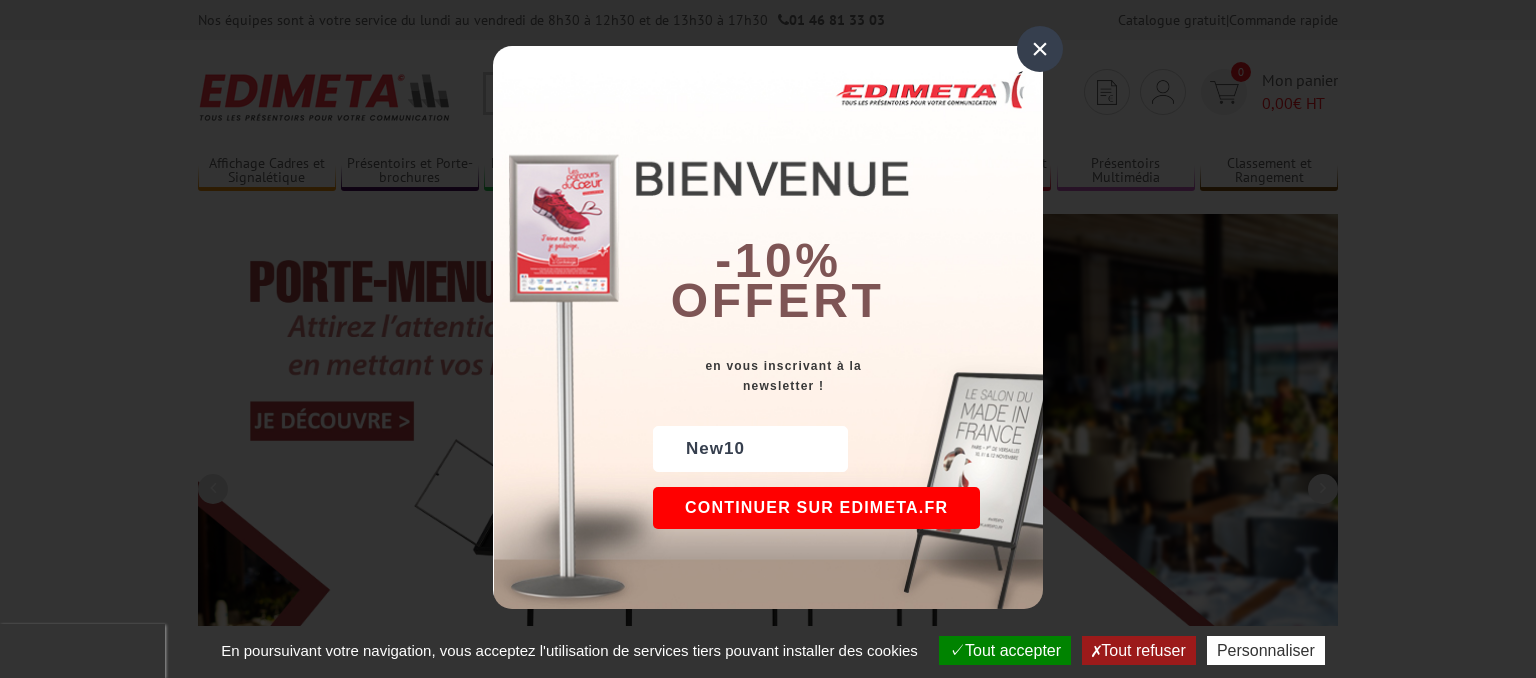 click on "Continuer sur edimeta.fr" at bounding box center [816, 508] 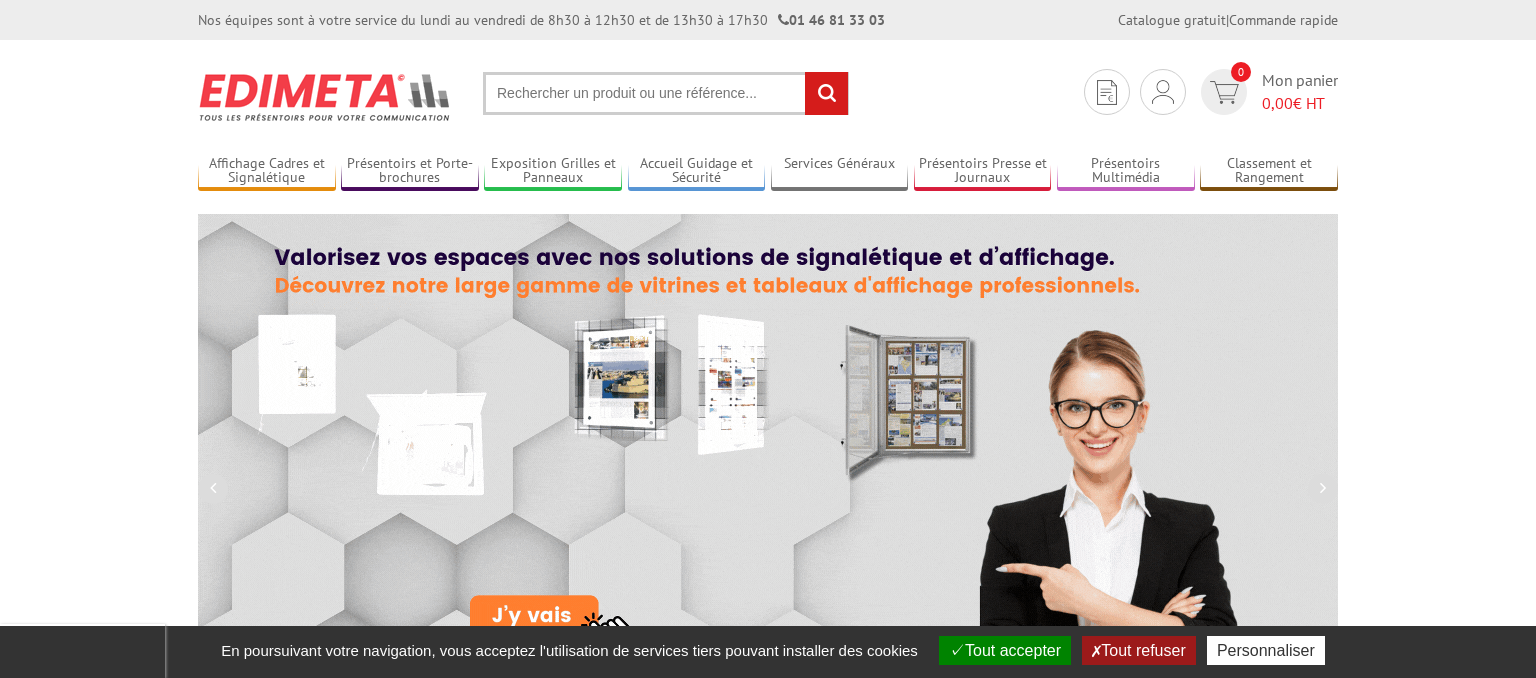 click on "Tout accepter" at bounding box center [1005, 650] 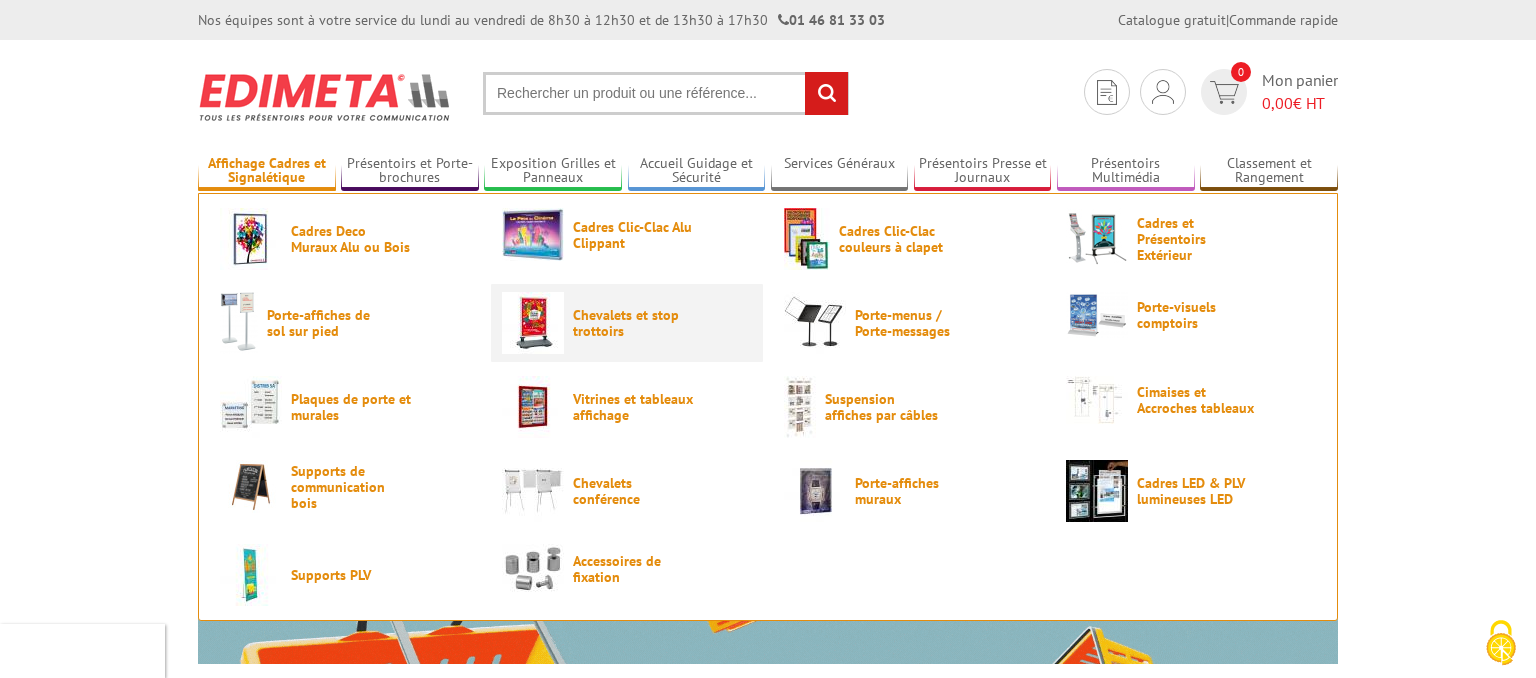 click on "Chevalets et stop trottoirs" at bounding box center [633, 323] 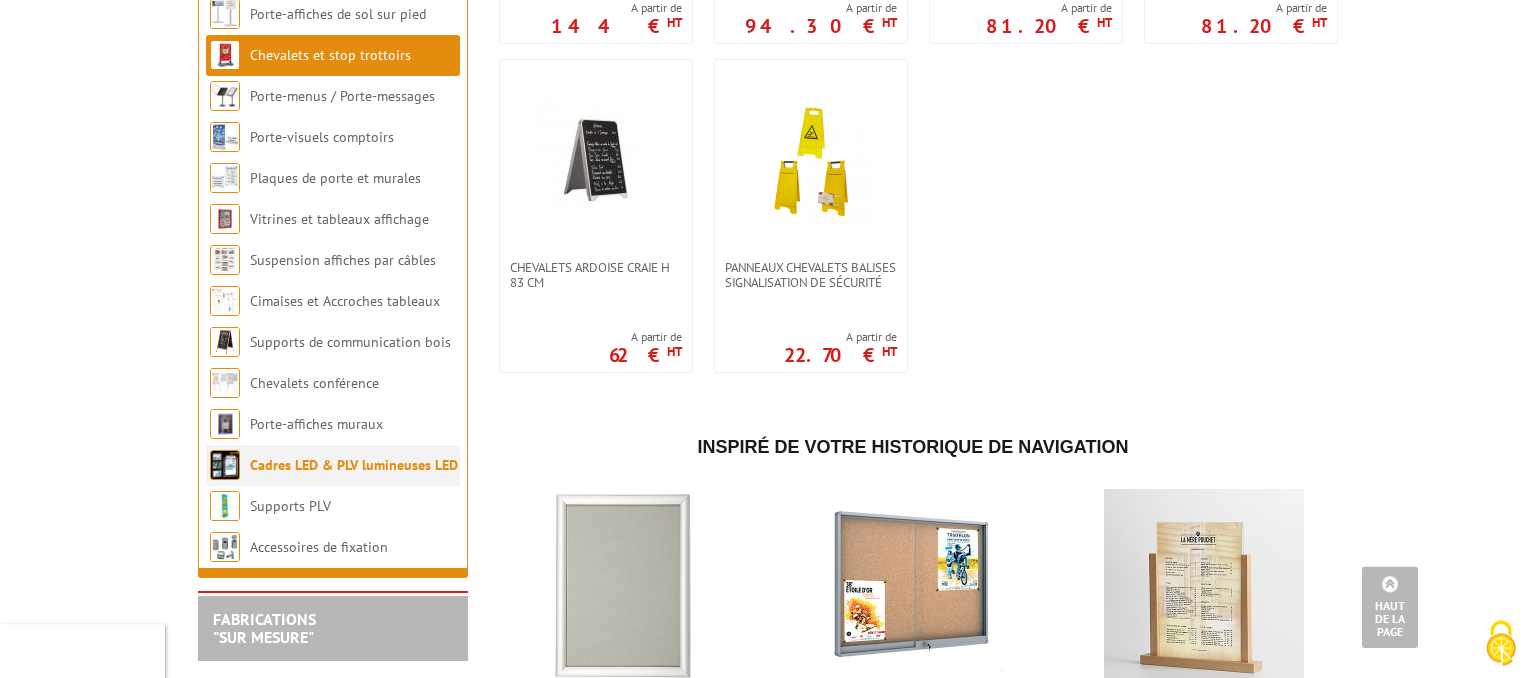 scroll, scrollTop: 2112, scrollLeft: 0, axis: vertical 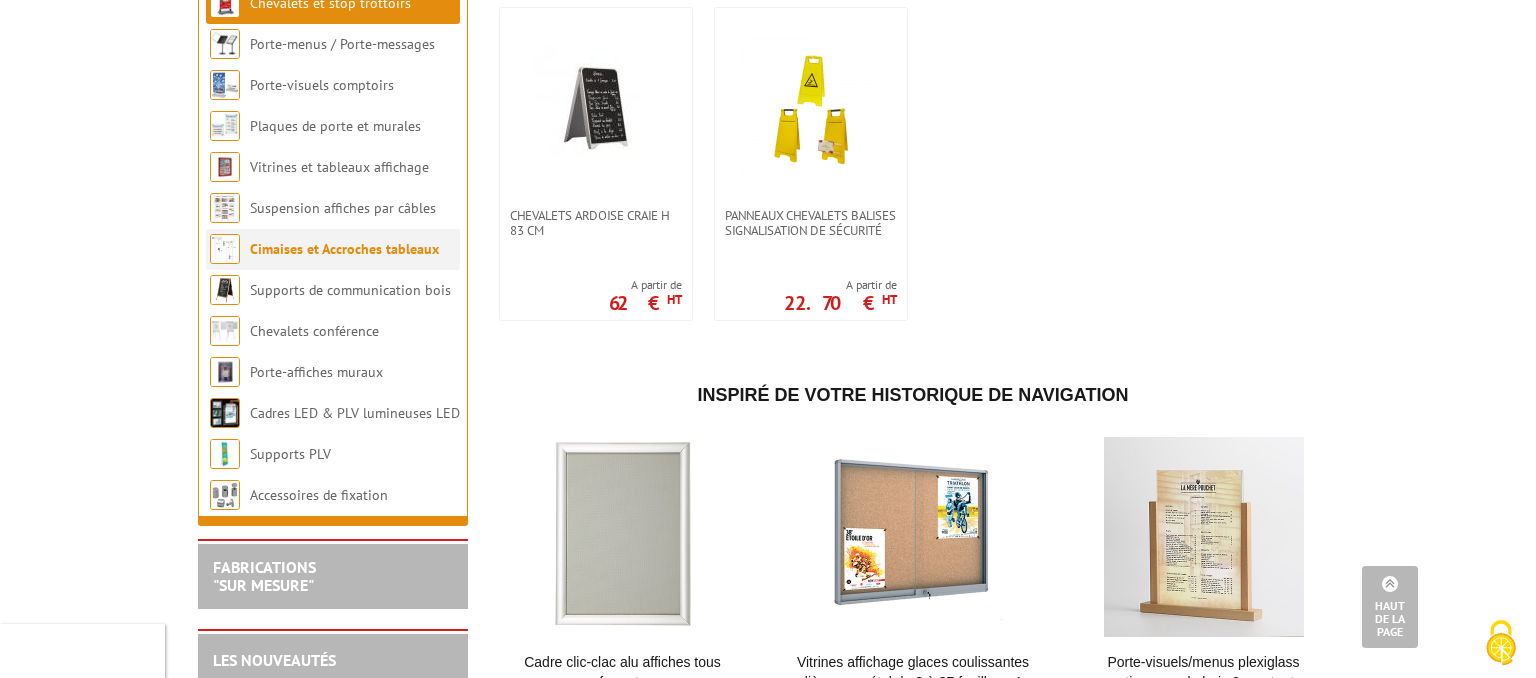 click on "Cimaises et  Accroches tableaux" at bounding box center (333, 249) 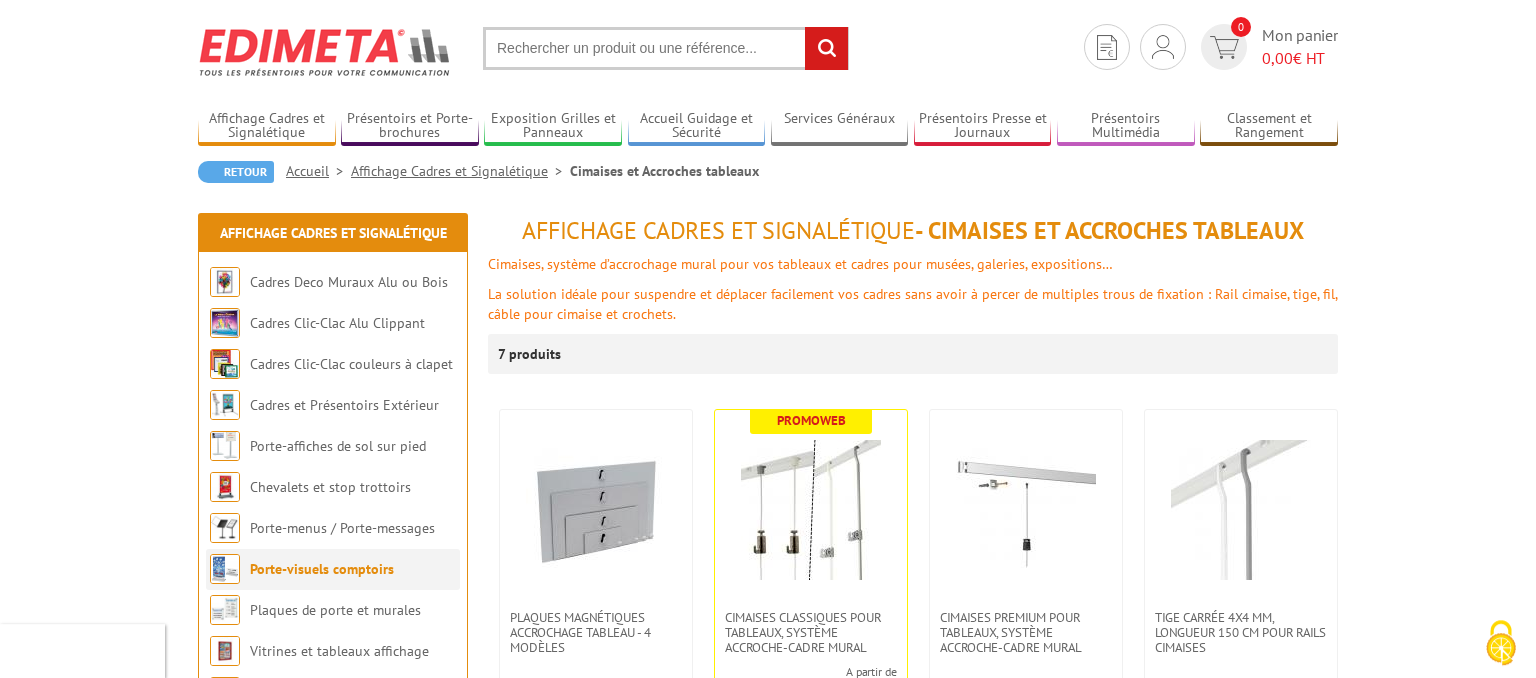 scroll, scrollTop: 0, scrollLeft: 0, axis: both 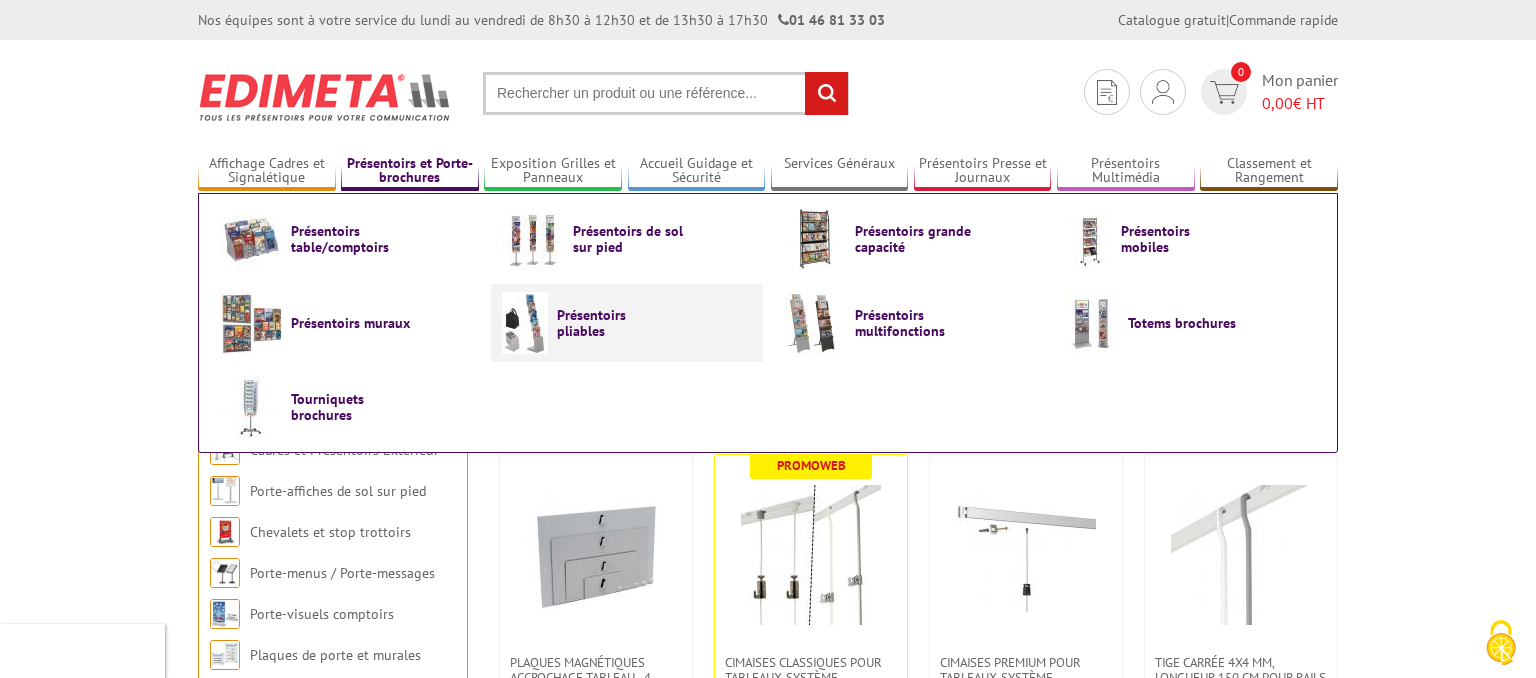 click on "Présentoirs pliables" at bounding box center [617, 323] 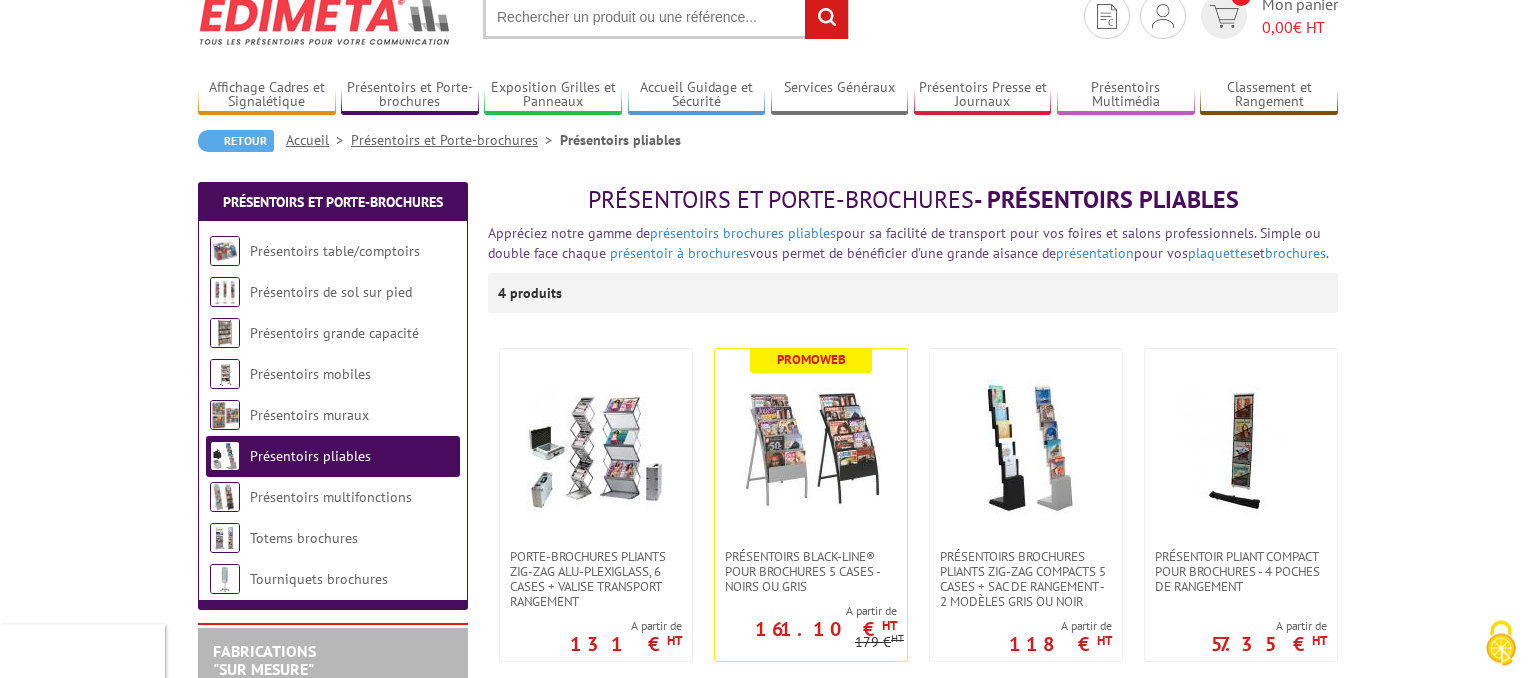 scroll, scrollTop: 105, scrollLeft: 0, axis: vertical 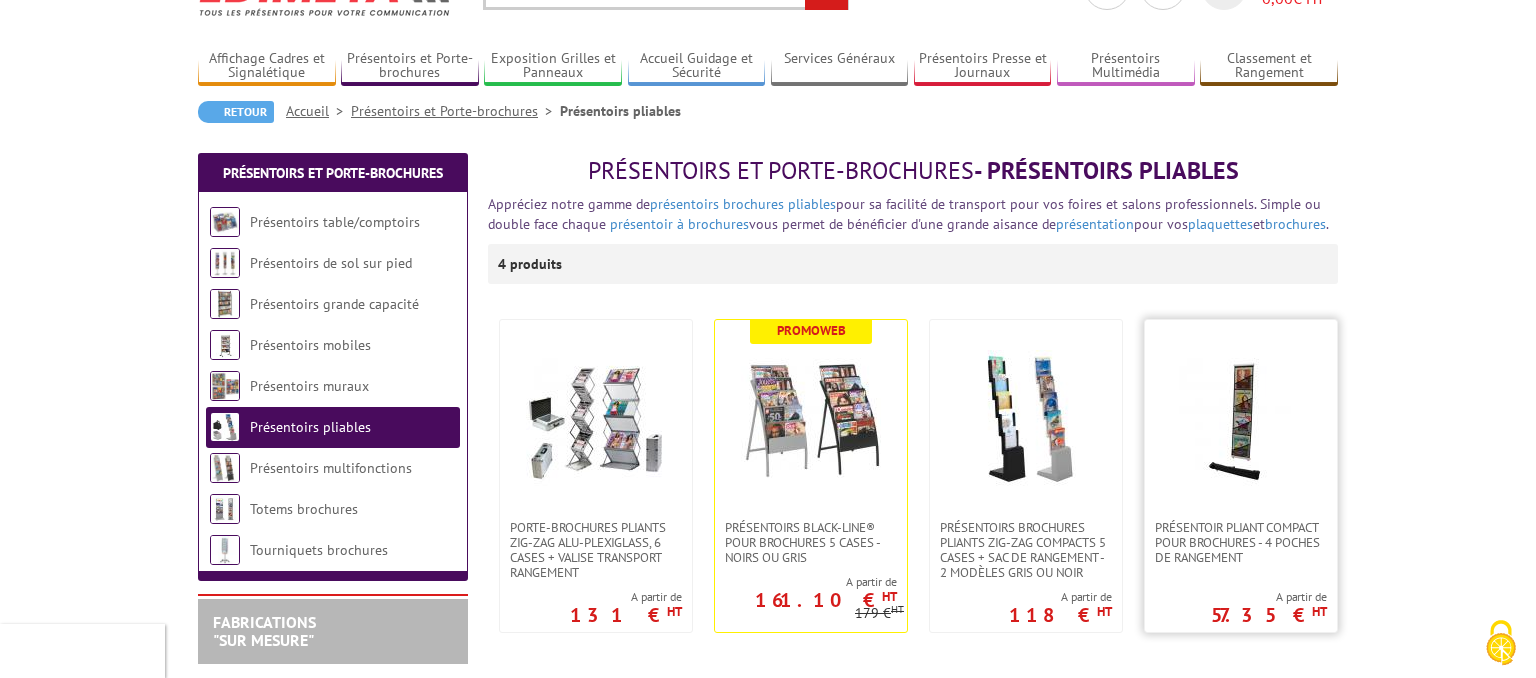 click at bounding box center [1241, 420] 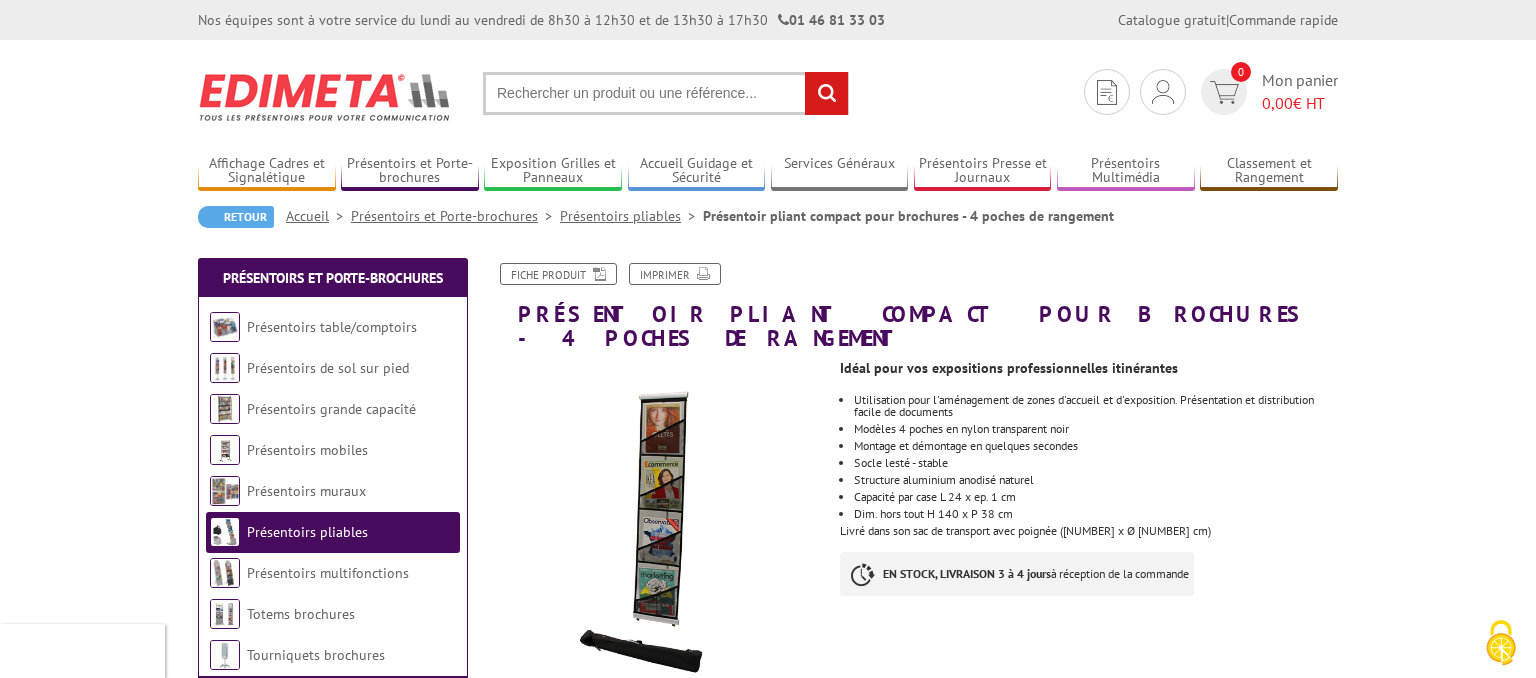 scroll, scrollTop: 0, scrollLeft: 0, axis: both 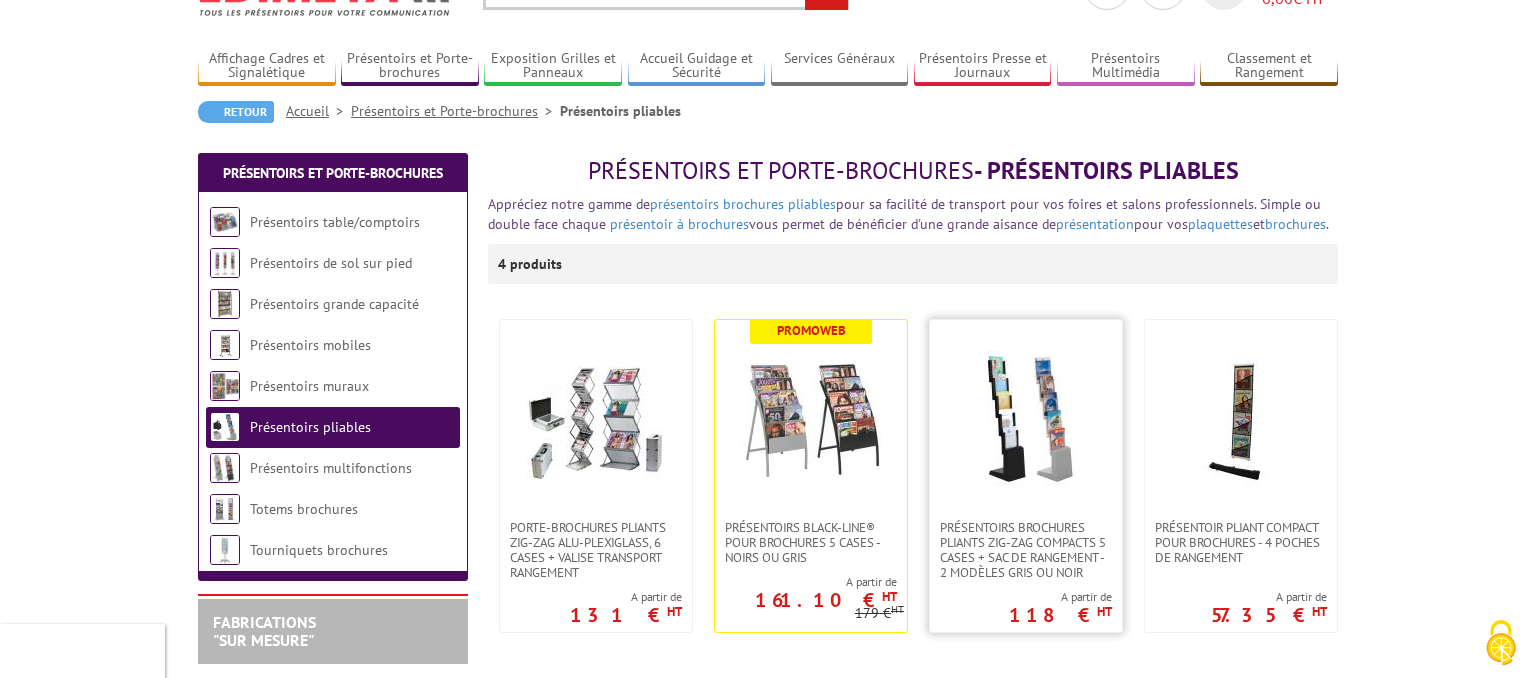 click at bounding box center [1026, 420] 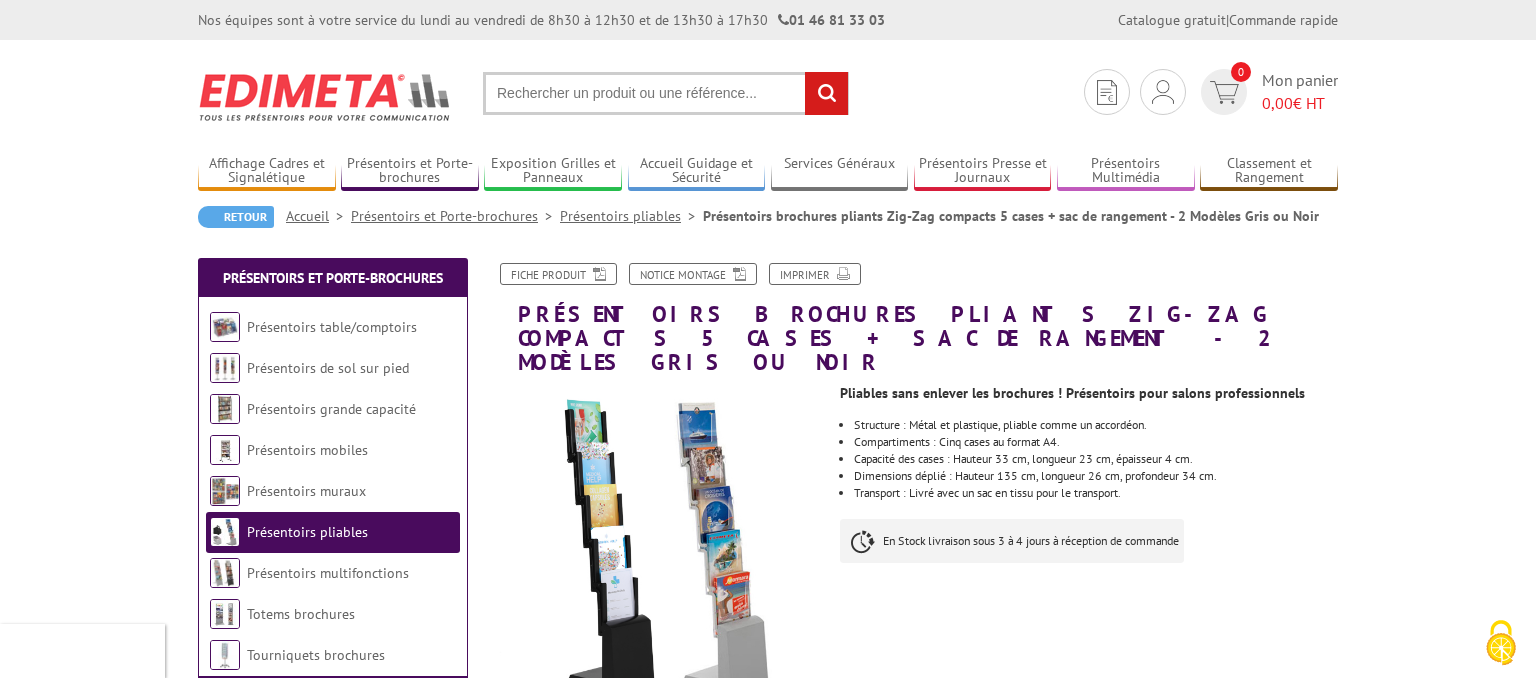 scroll, scrollTop: 0, scrollLeft: 0, axis: both 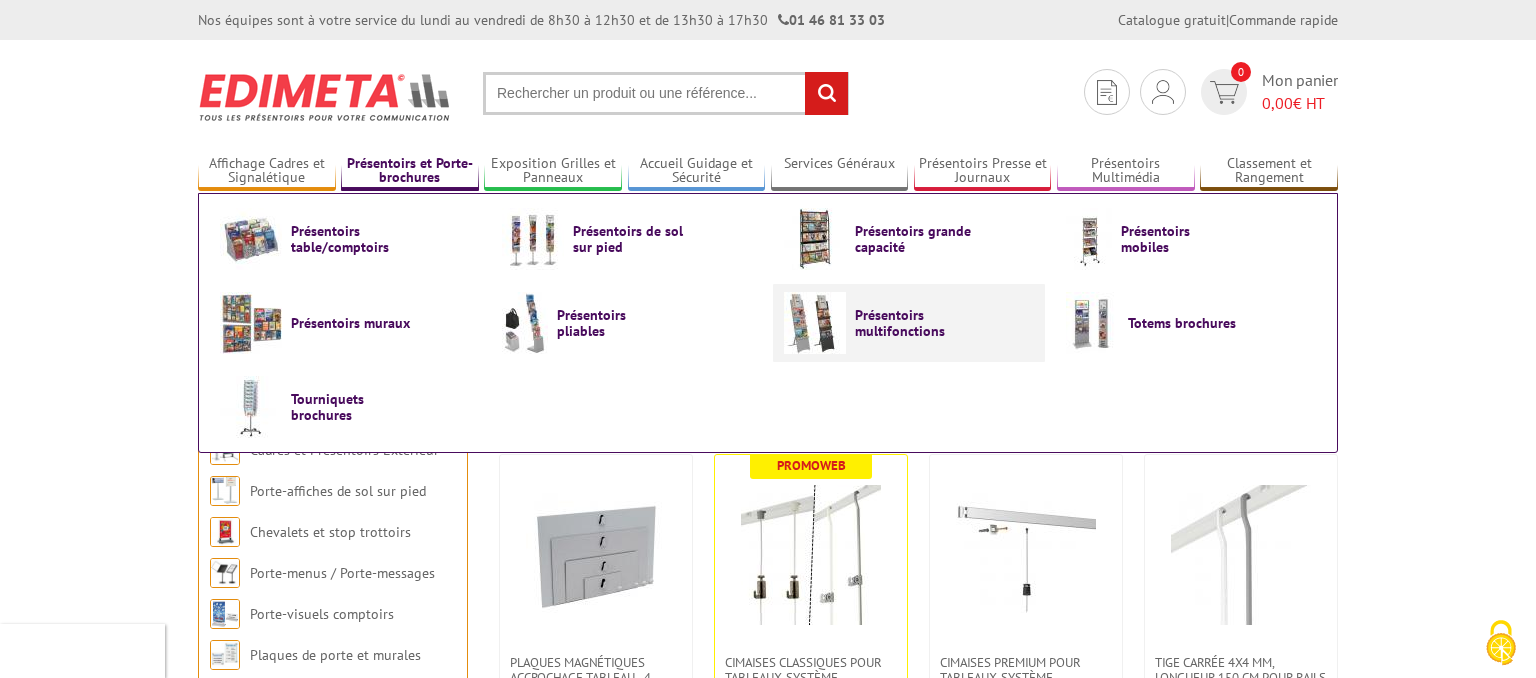 click on "Présentoirs multifonctions" at bounding box center (915, 323) 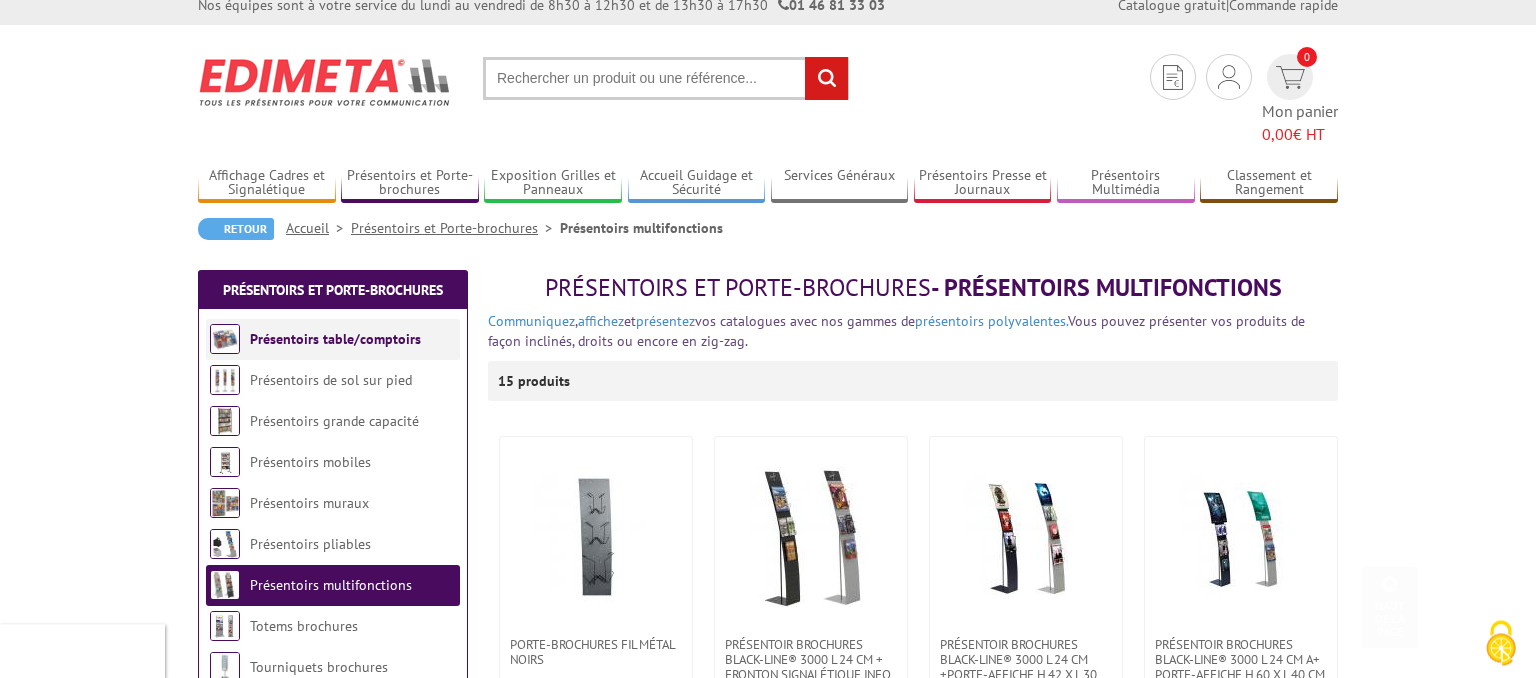 scroll, scrollTop: 0, scrollLeft: 0, axis: both 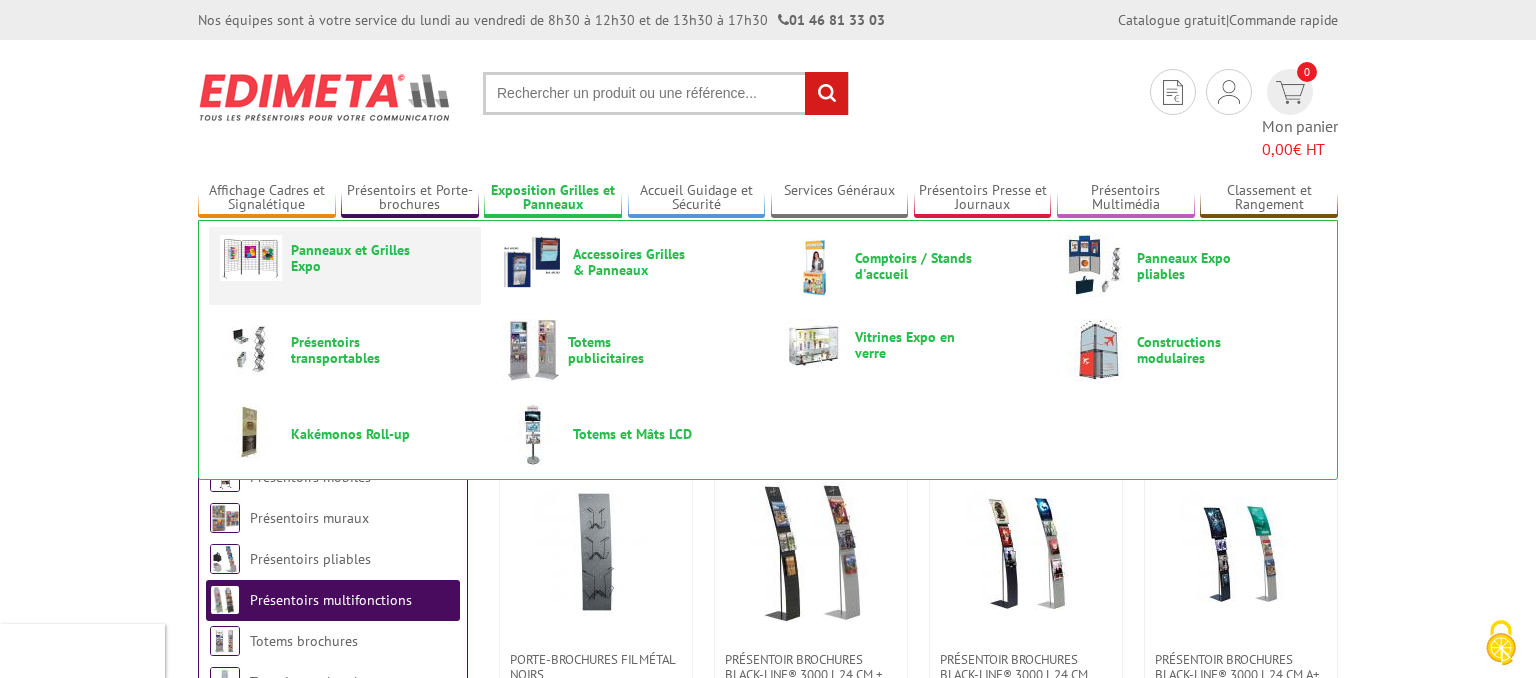 click on "Panneaux et Grilles Expo" at bounding box center [351, 258] 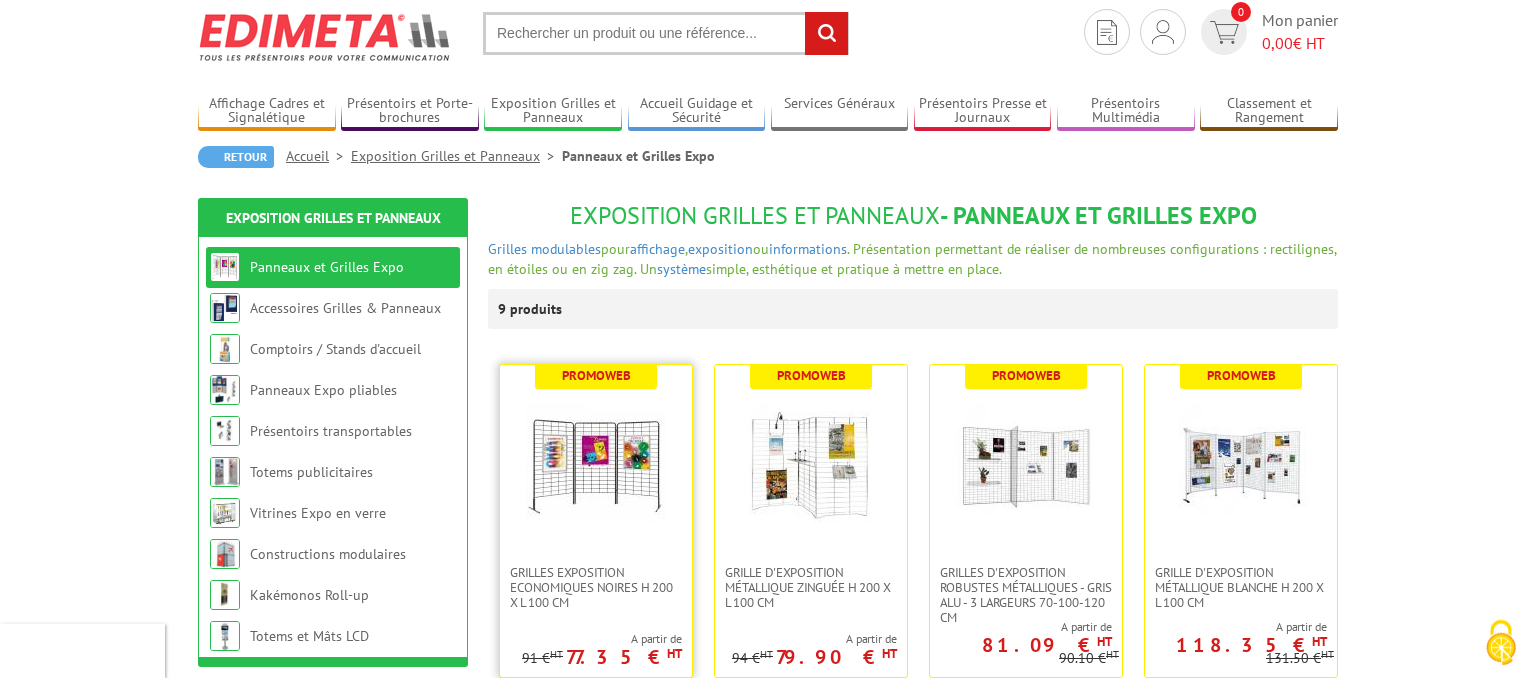 scroll, scrollTop: 105, scrollLeft: 0, axis: vertical 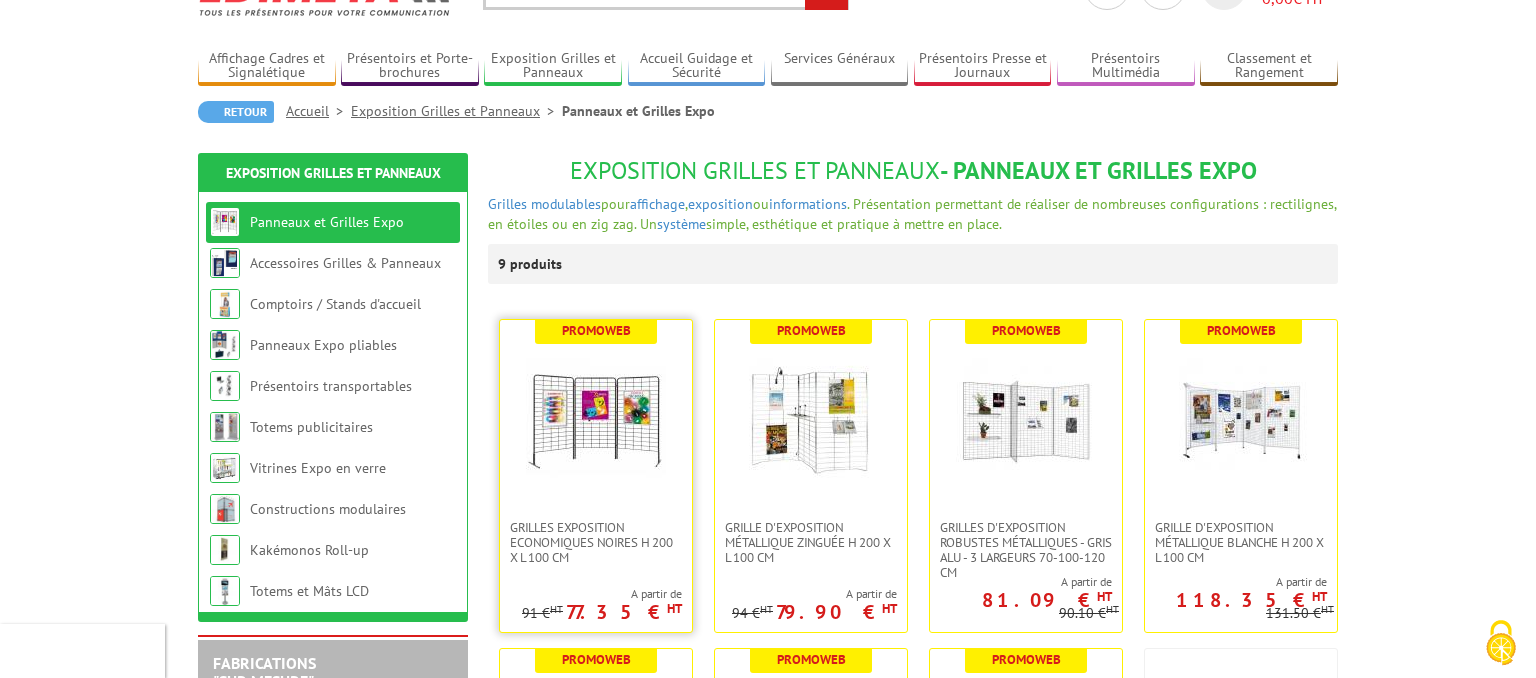 click at bounding box center (596, 420) 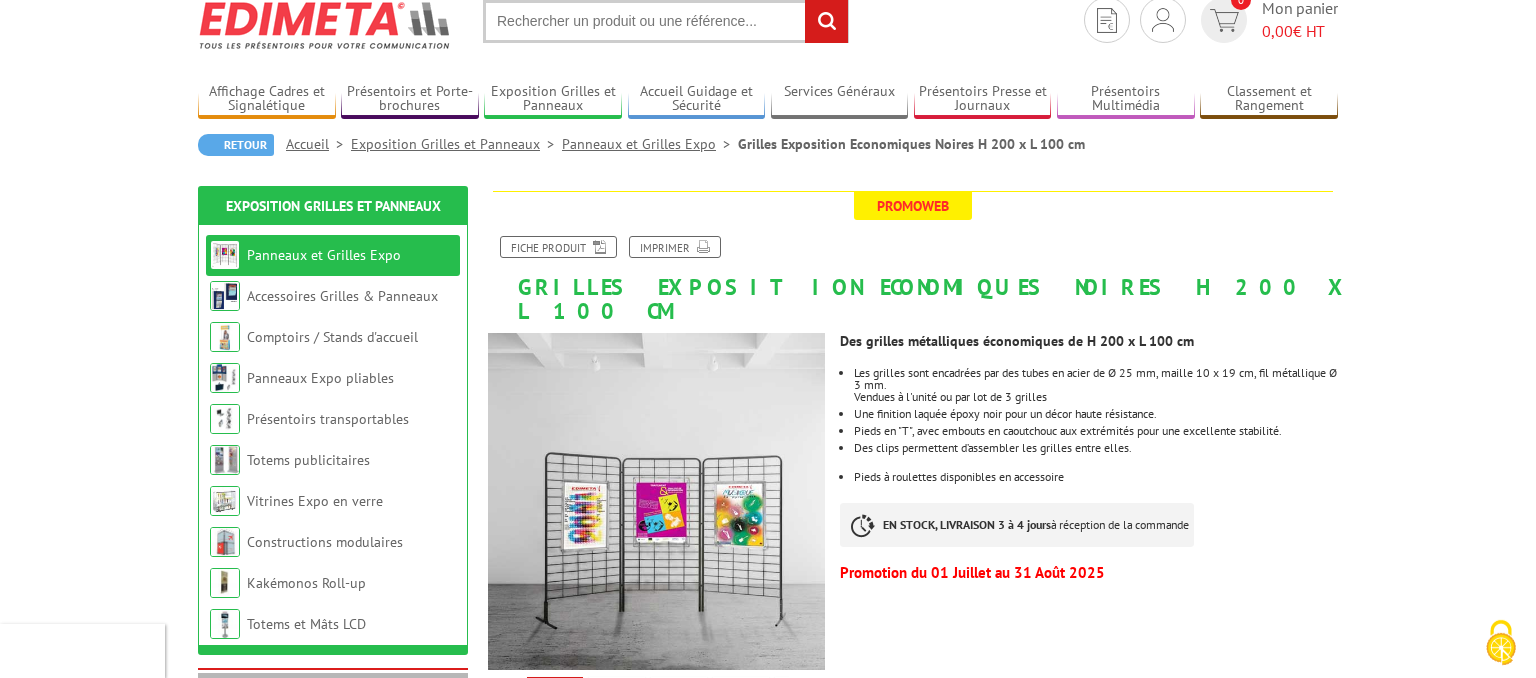 scroll, scrollTop: 0, scrollLeft: 0, axis: both 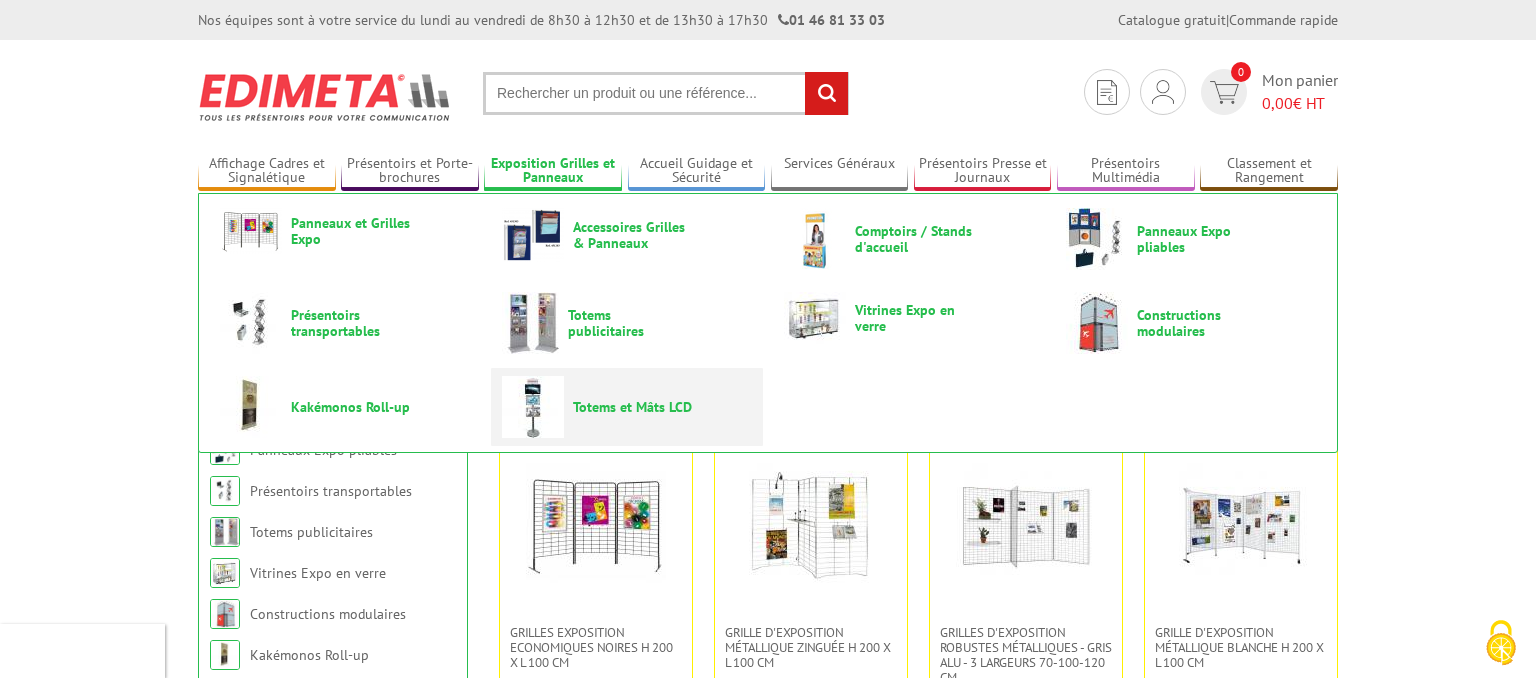 click on "Totems et Mâts LCD" at bounding box center [633, 407] 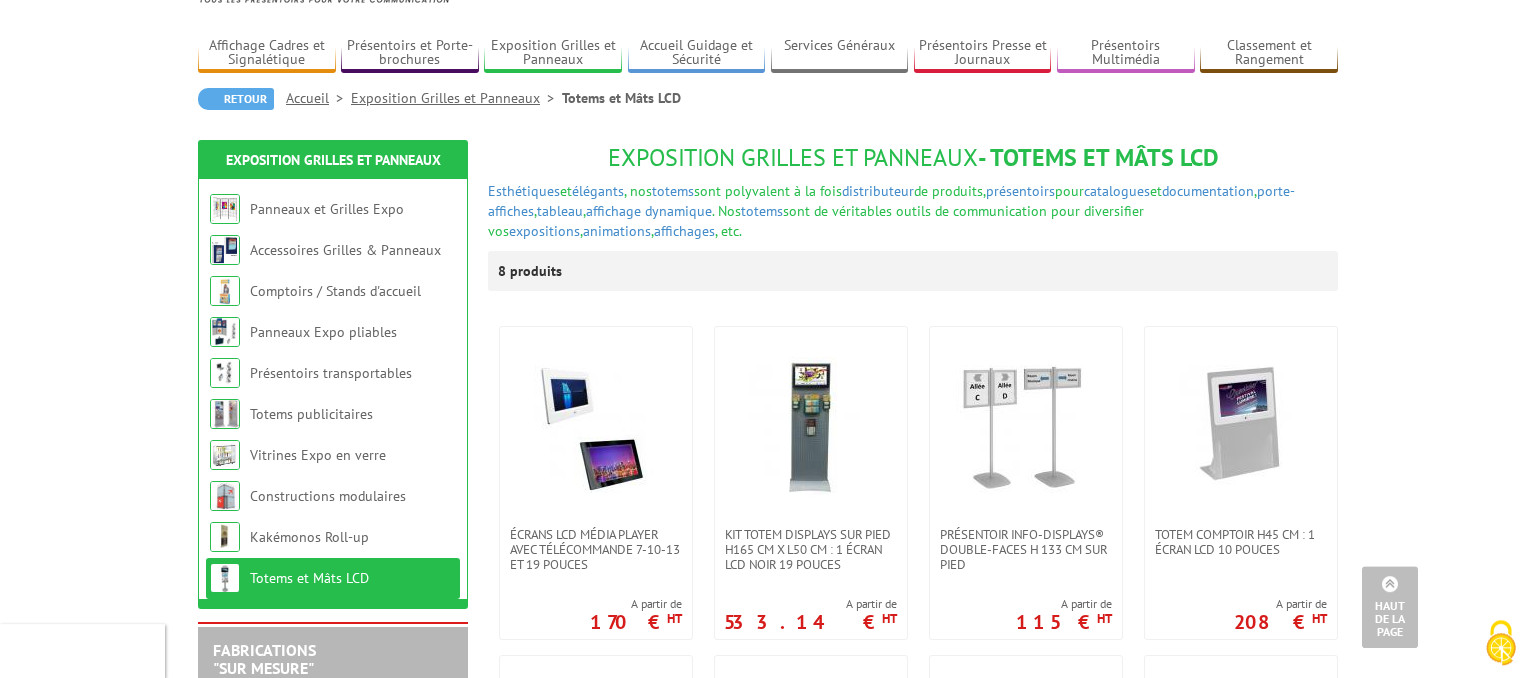 scroll, scrollTop: 0, scrollLeft: 0, axis: both 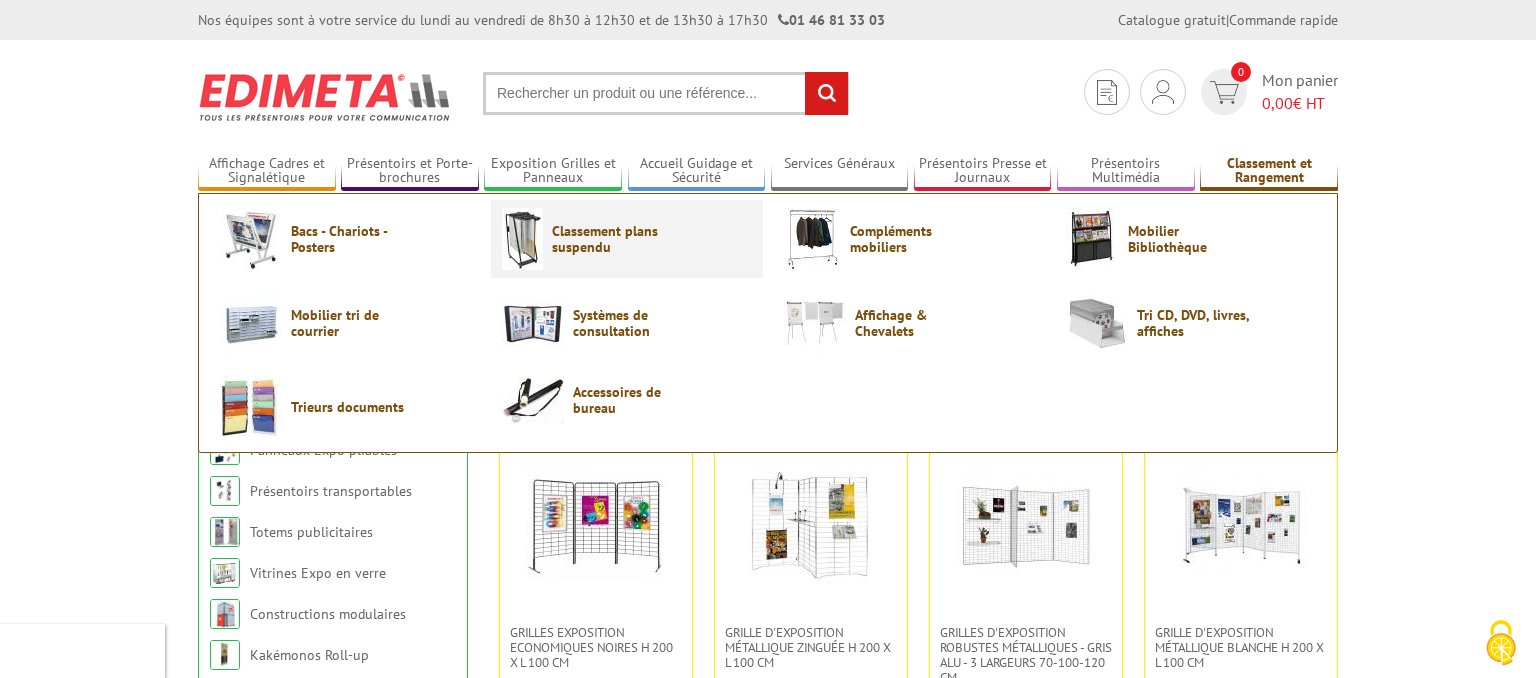click on "Classement plans suspendu" at bounding box center [612, 239] 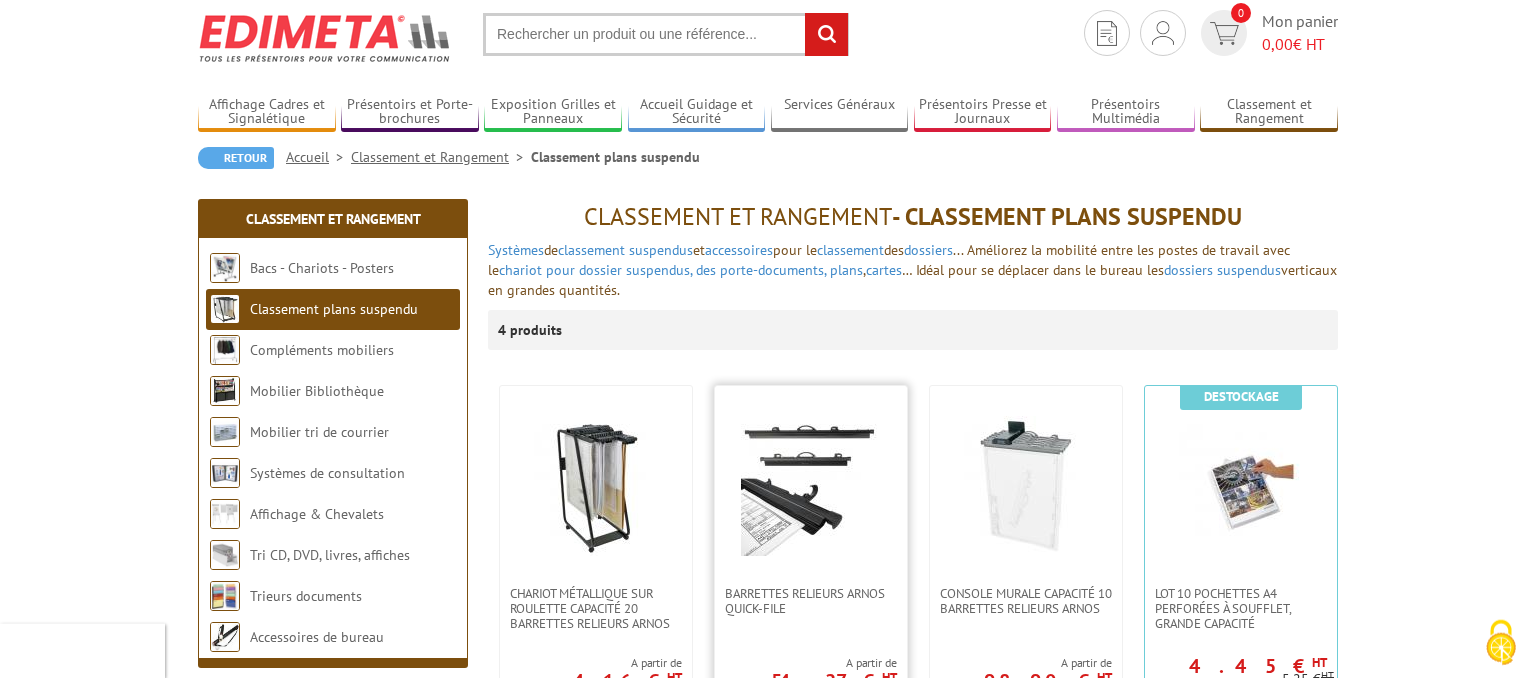 scroll, scrollTop: 0, scrollLeft: 0, axis: both 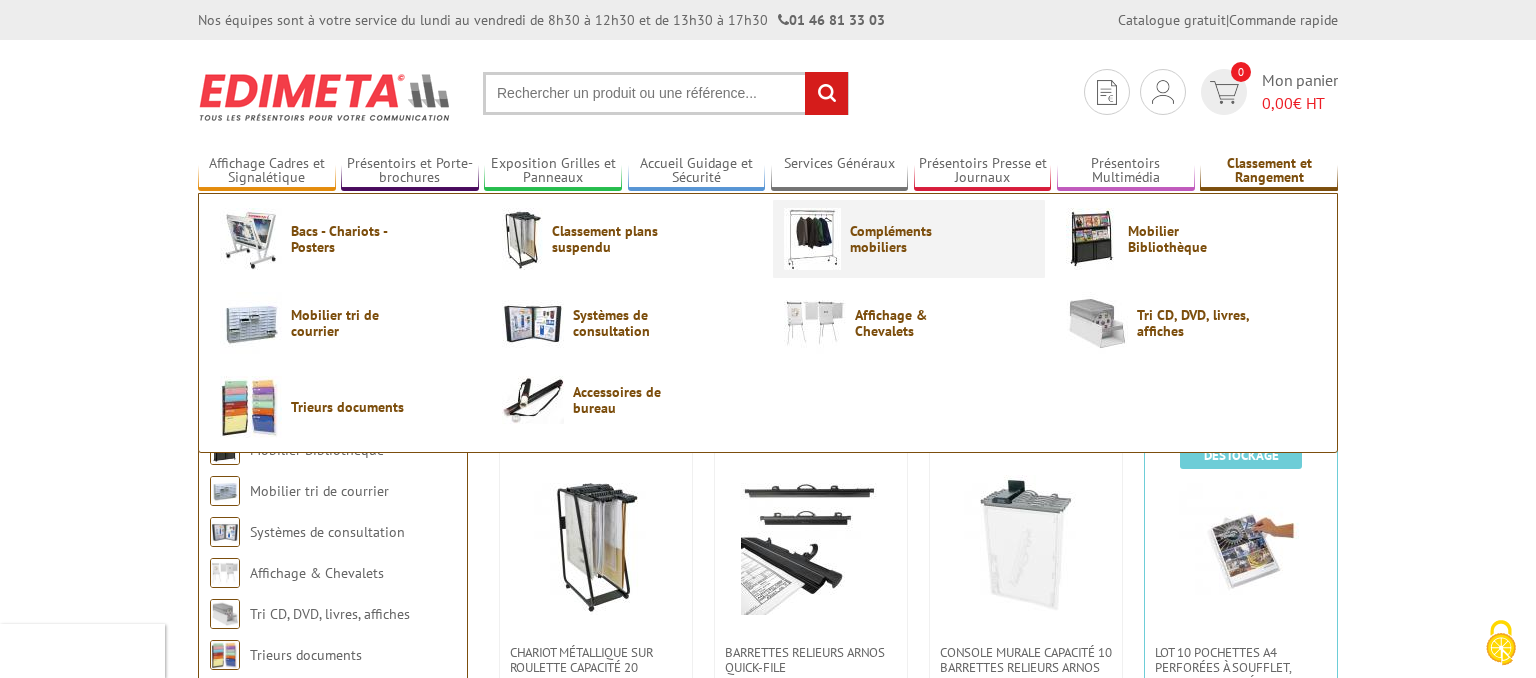 click on "Compléments mobiliers" at bounding box center [910, 239] 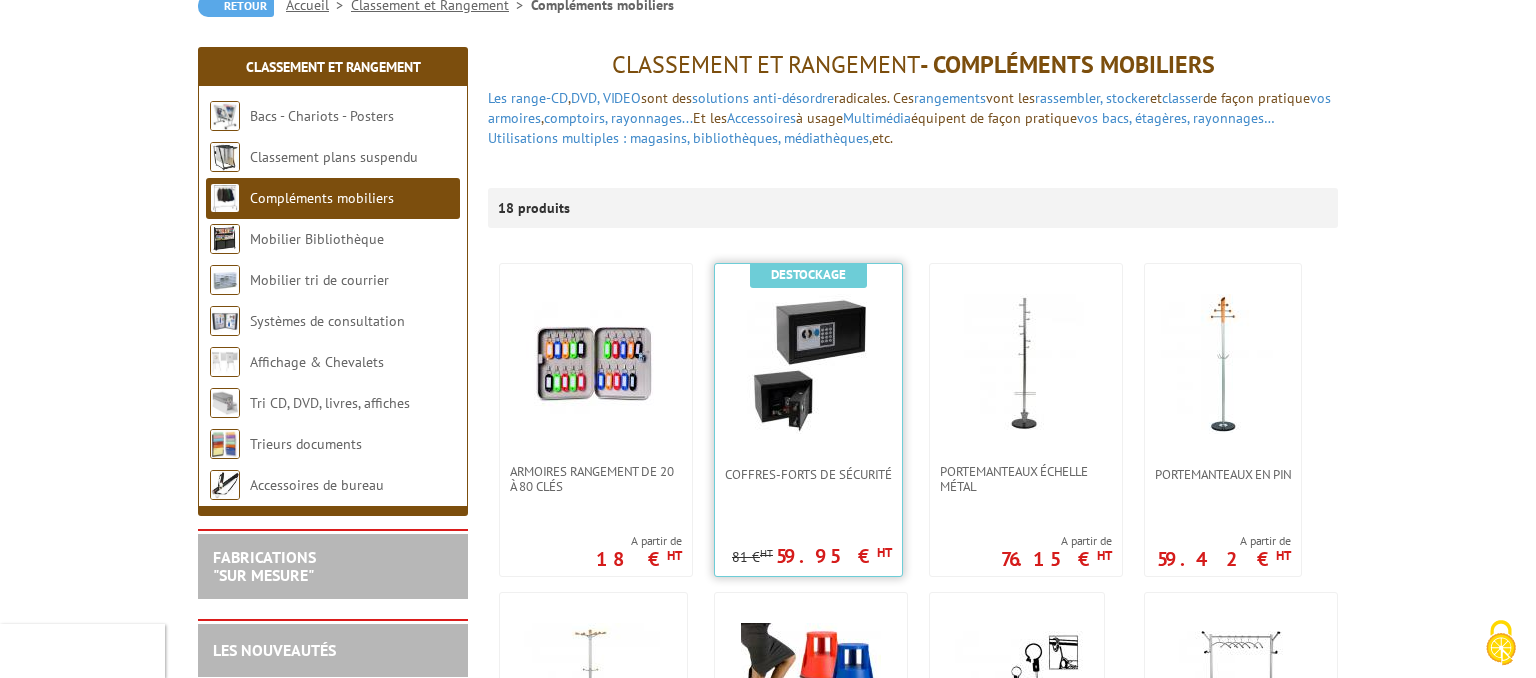 scroll, scrollTop: 0, scrollLeft: 0, axis: both 